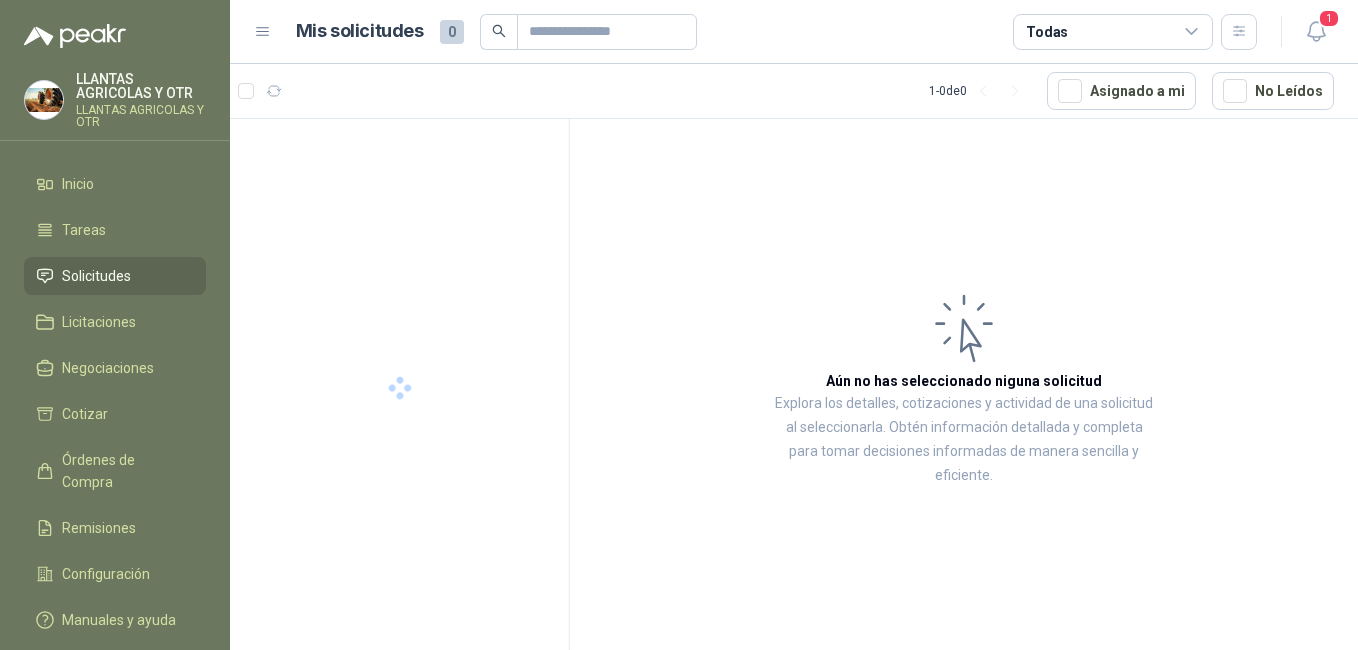scroll, scrollTop: 0, scrollLeft: 0, axis: both 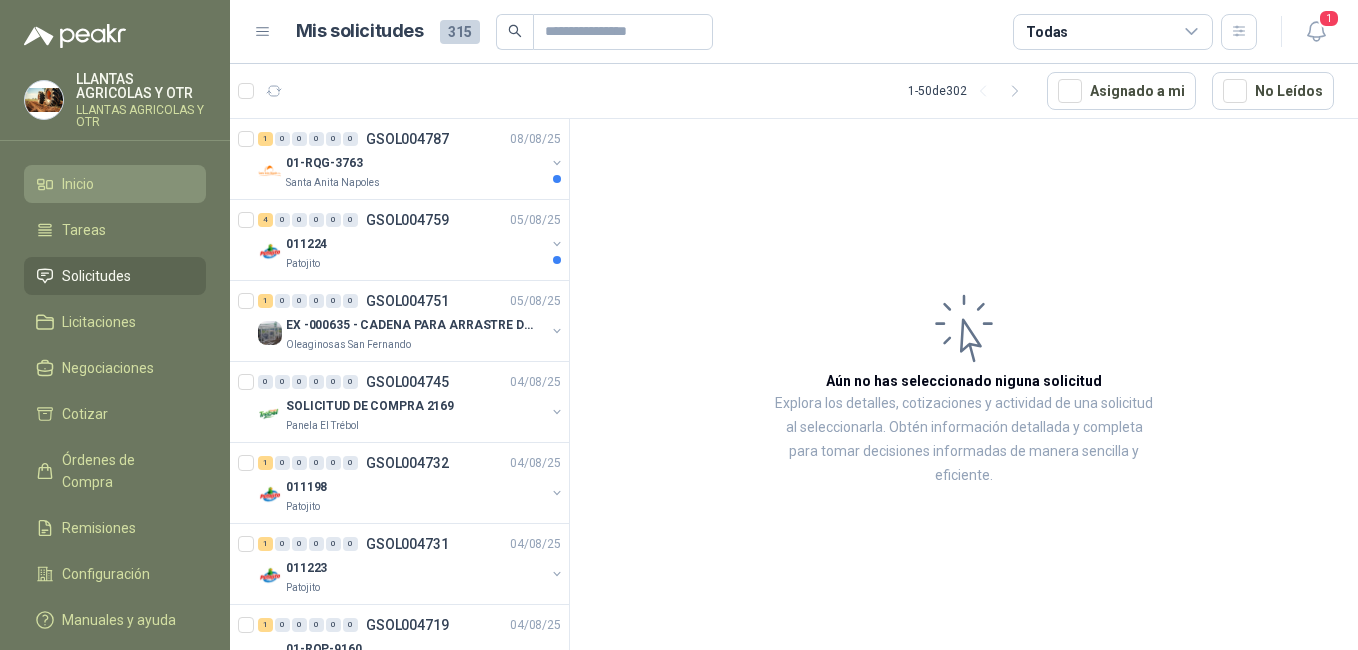 click on "Inicio" at bounding box center (115, 184) 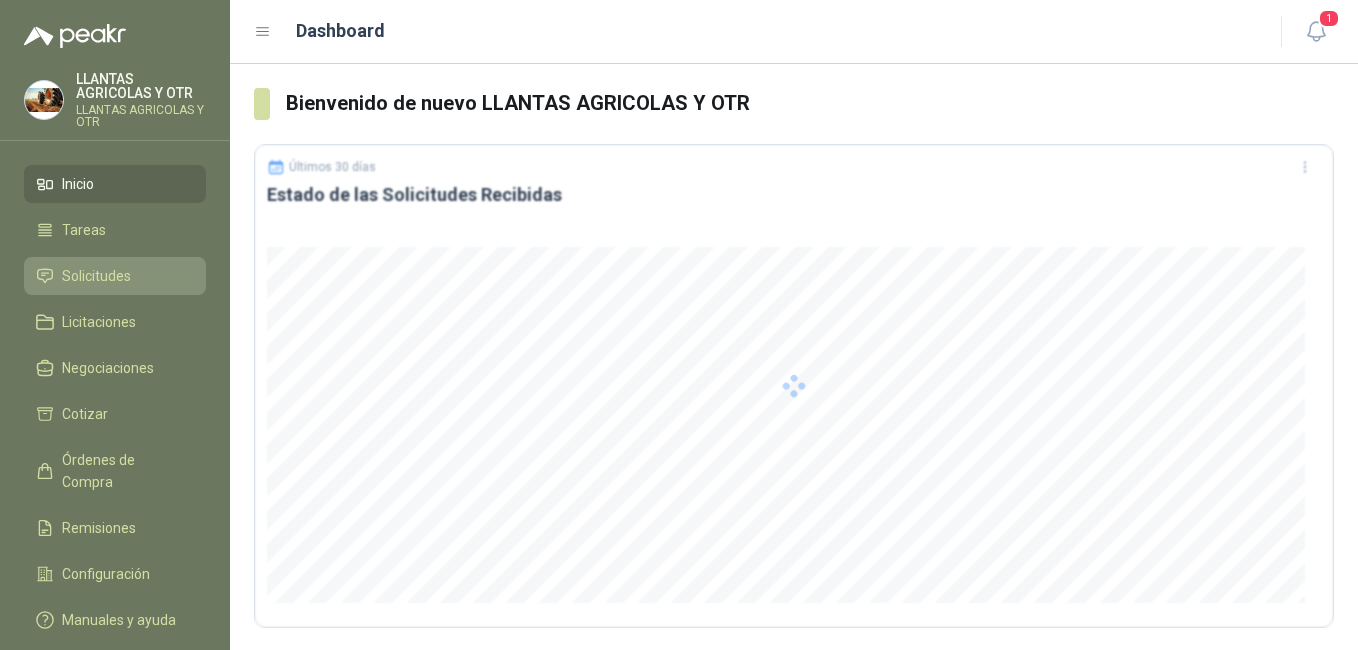 click on "Solicitudes" at bounding box center (96, 276) 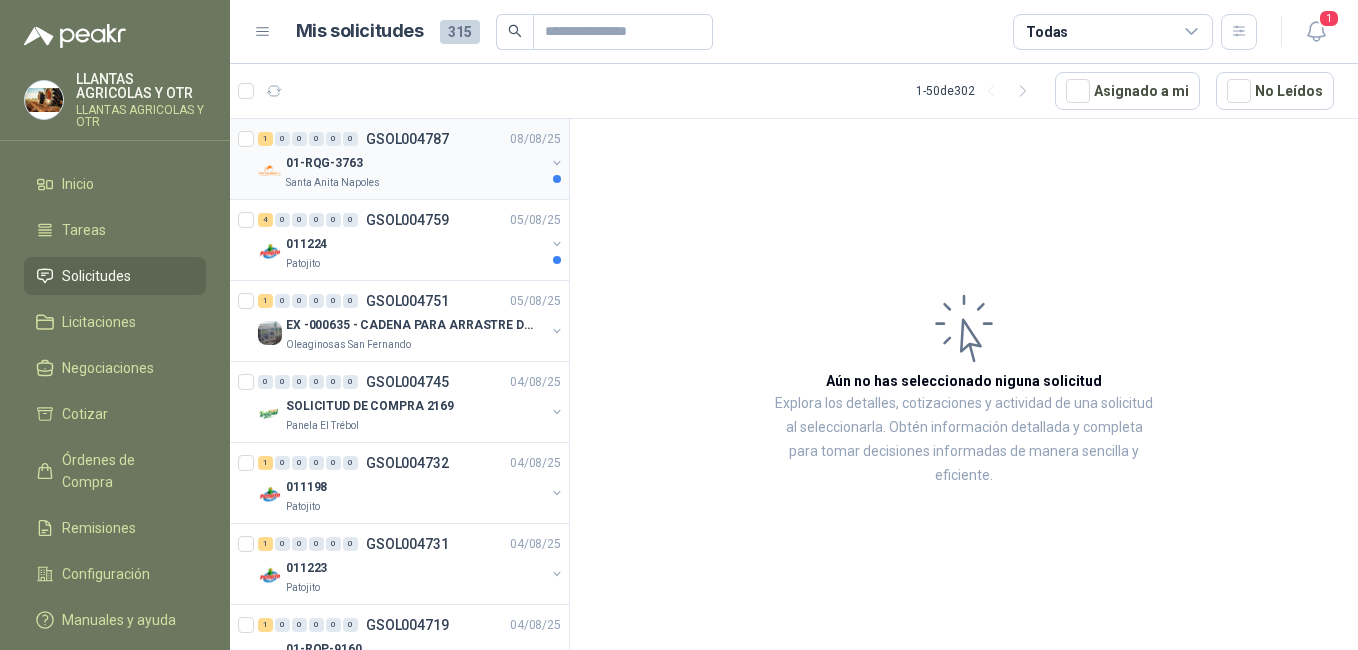 click on "Santa Anita Napoles" at bounding box center [415, 183] 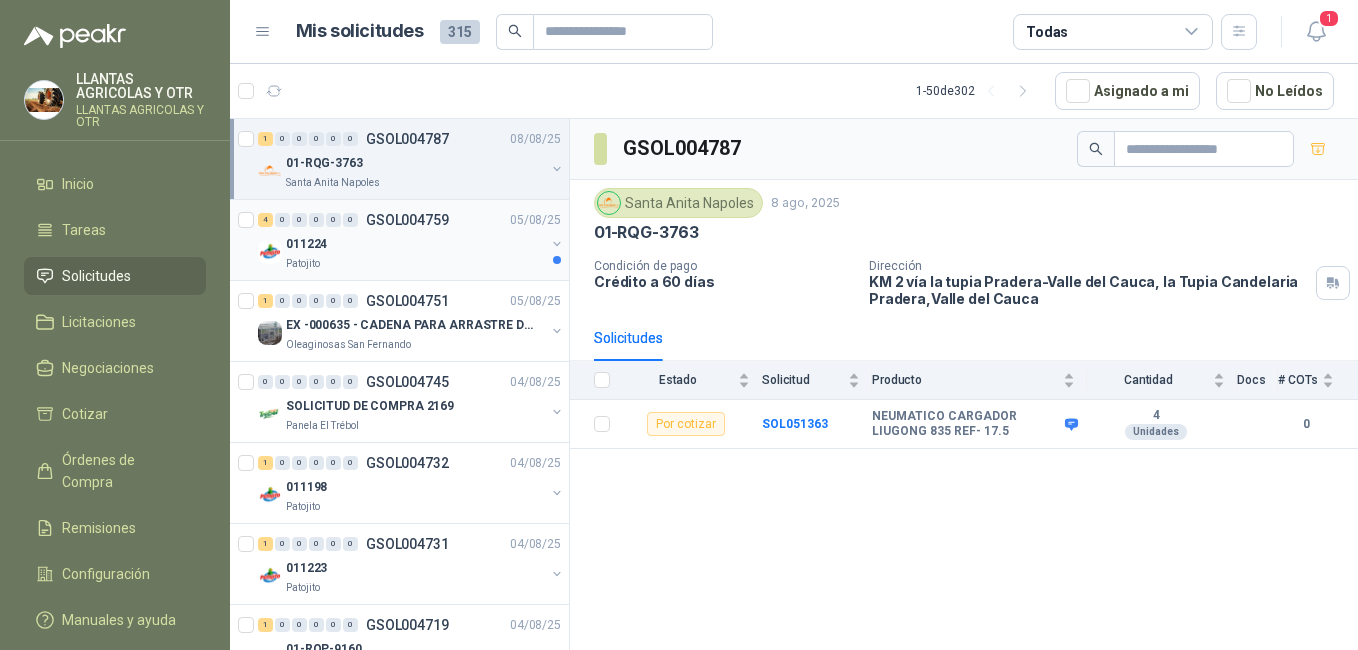 click on "011224" at bounding box center [415, 244] 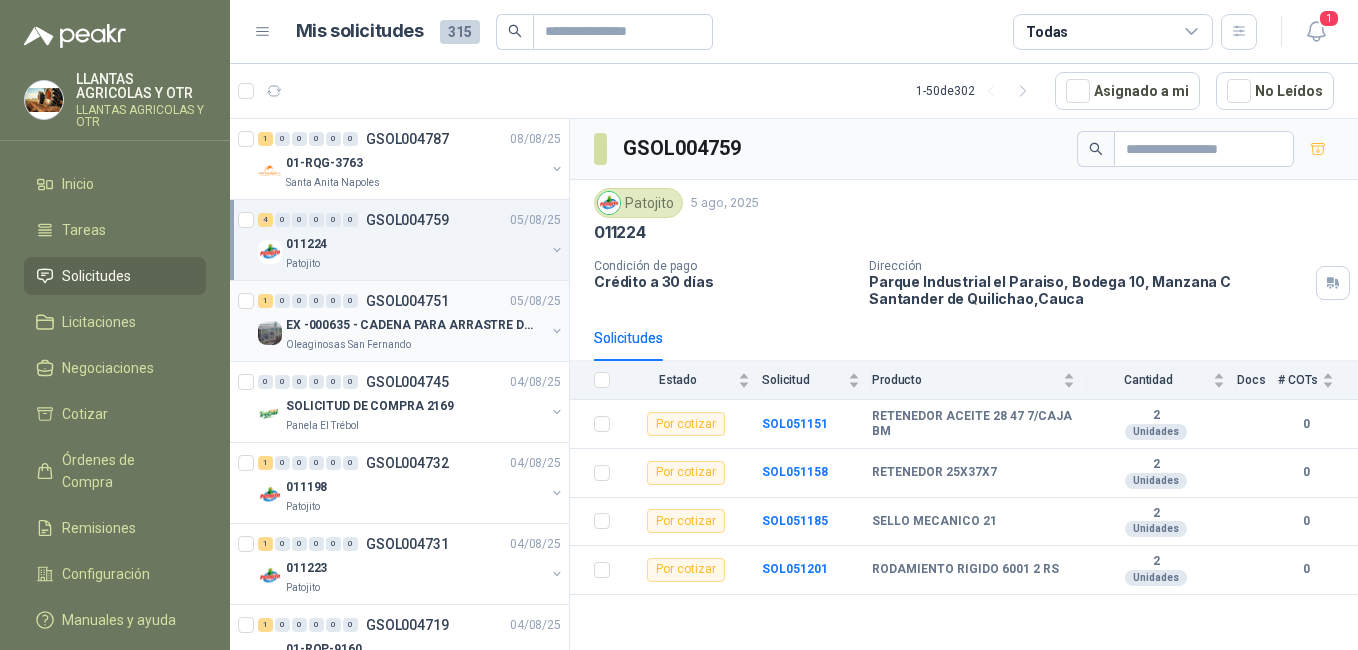 click on "GSOL004751" at bounding box center (407, 301) 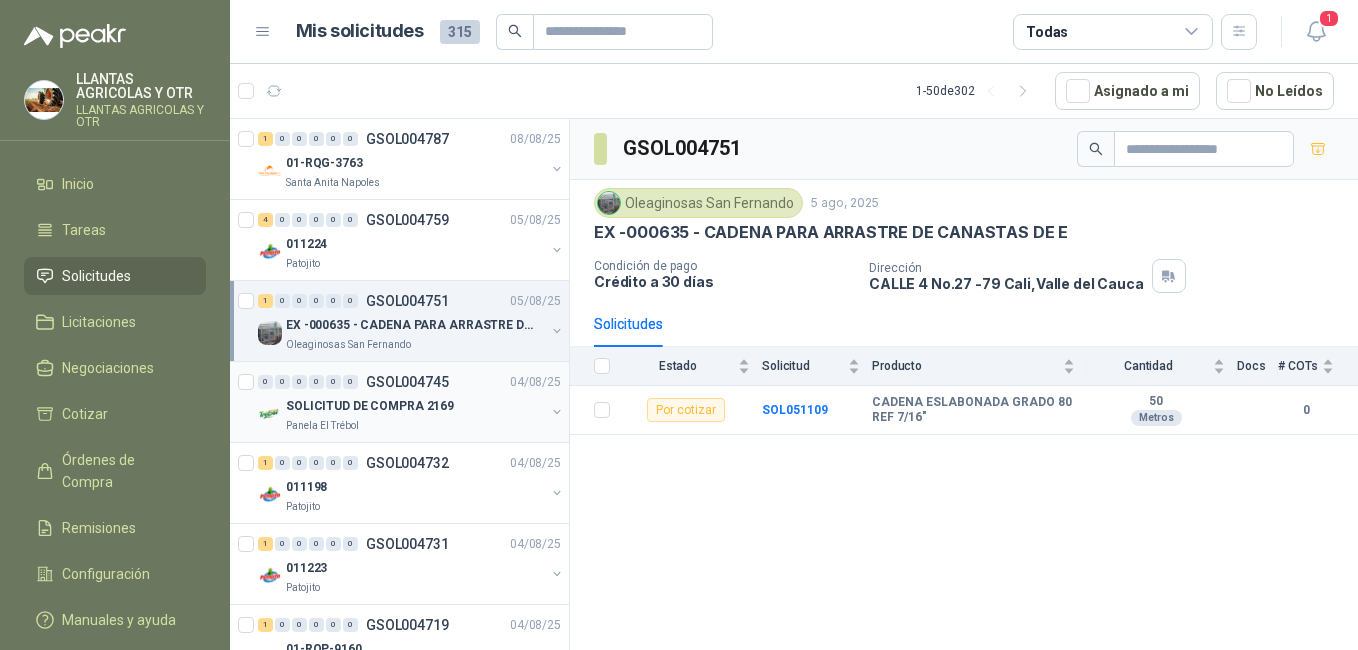 click on "Panela El Trébol" at bounding box center [322, 426] 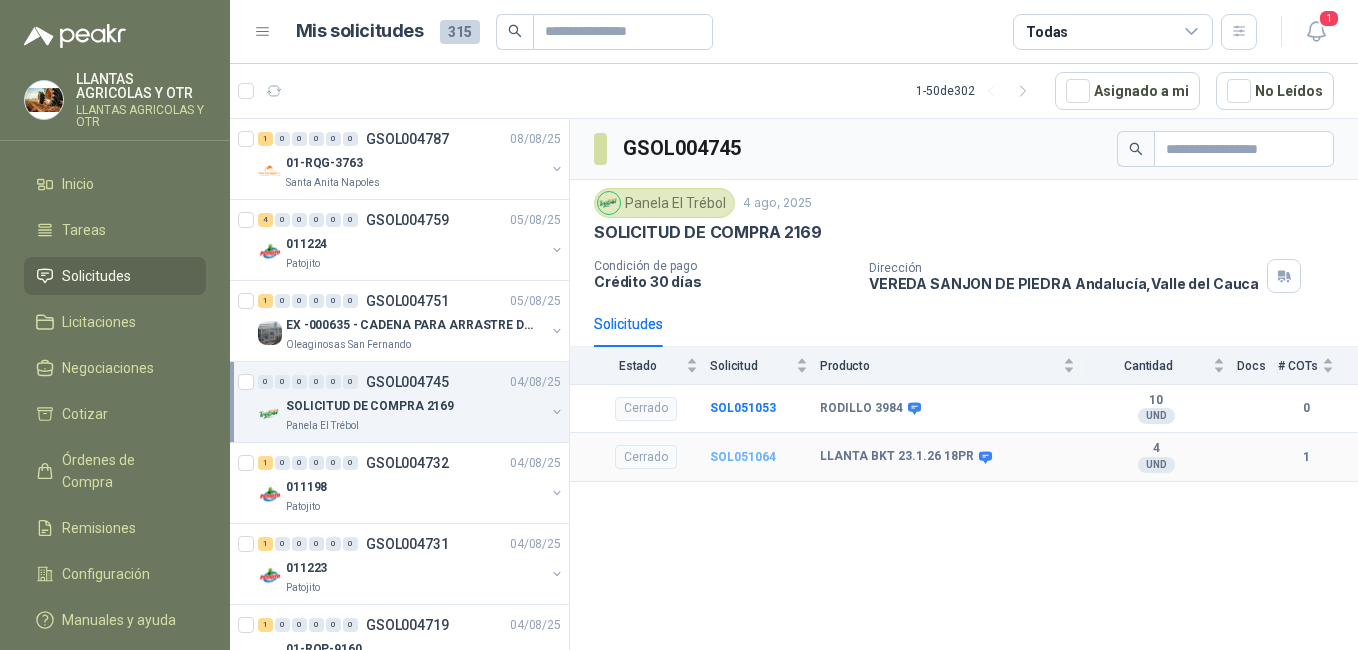 click on "SOL051064" at bounding box center [743, 457] 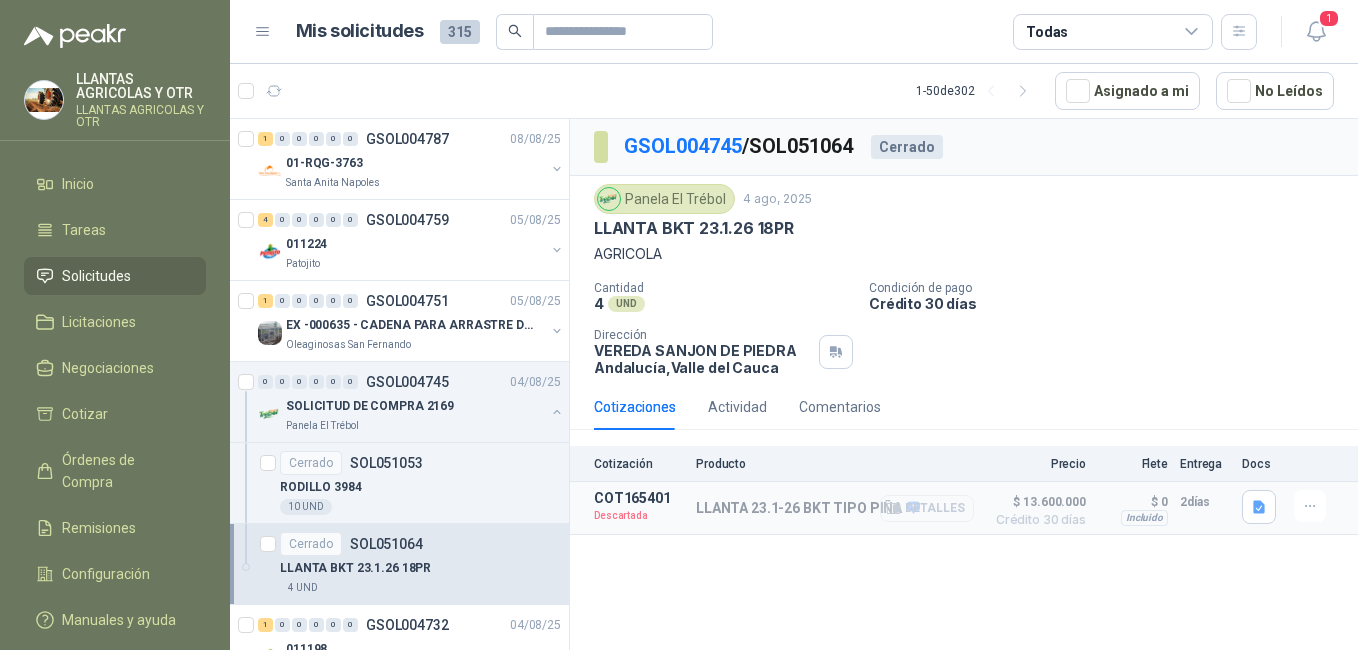 click 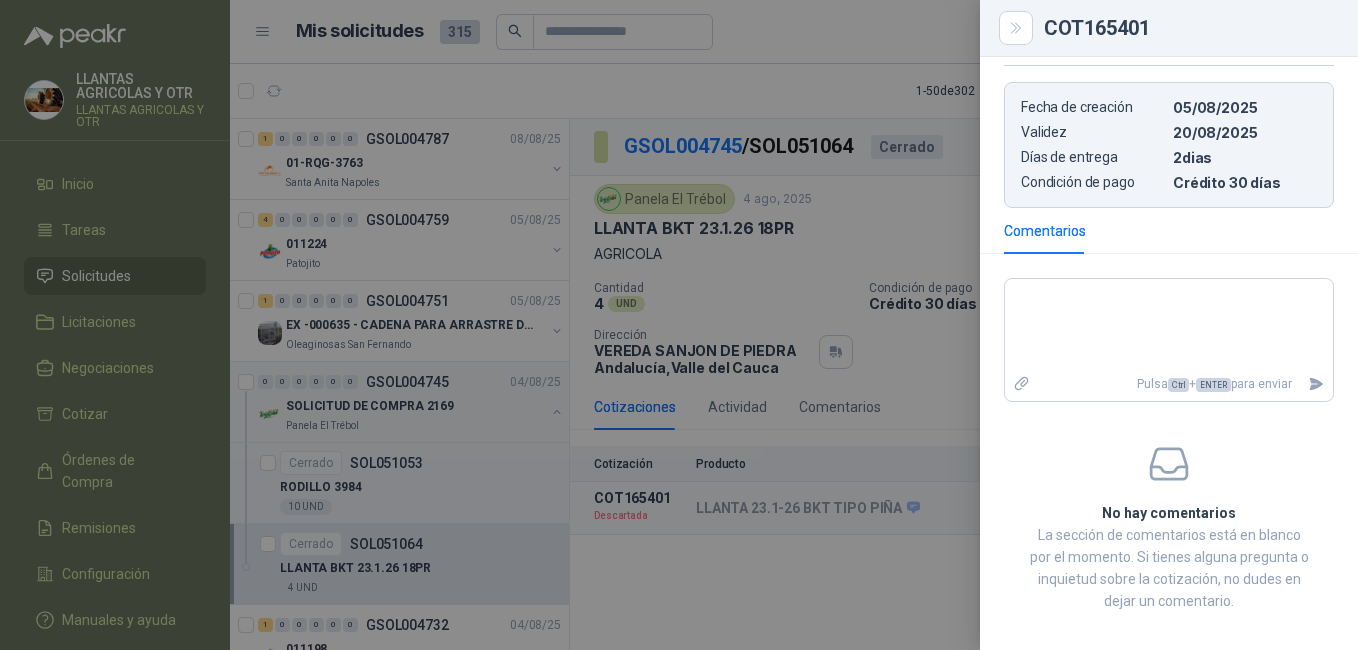scroll, scrollTop: 579, scrollLeft: 0, axis: vertical 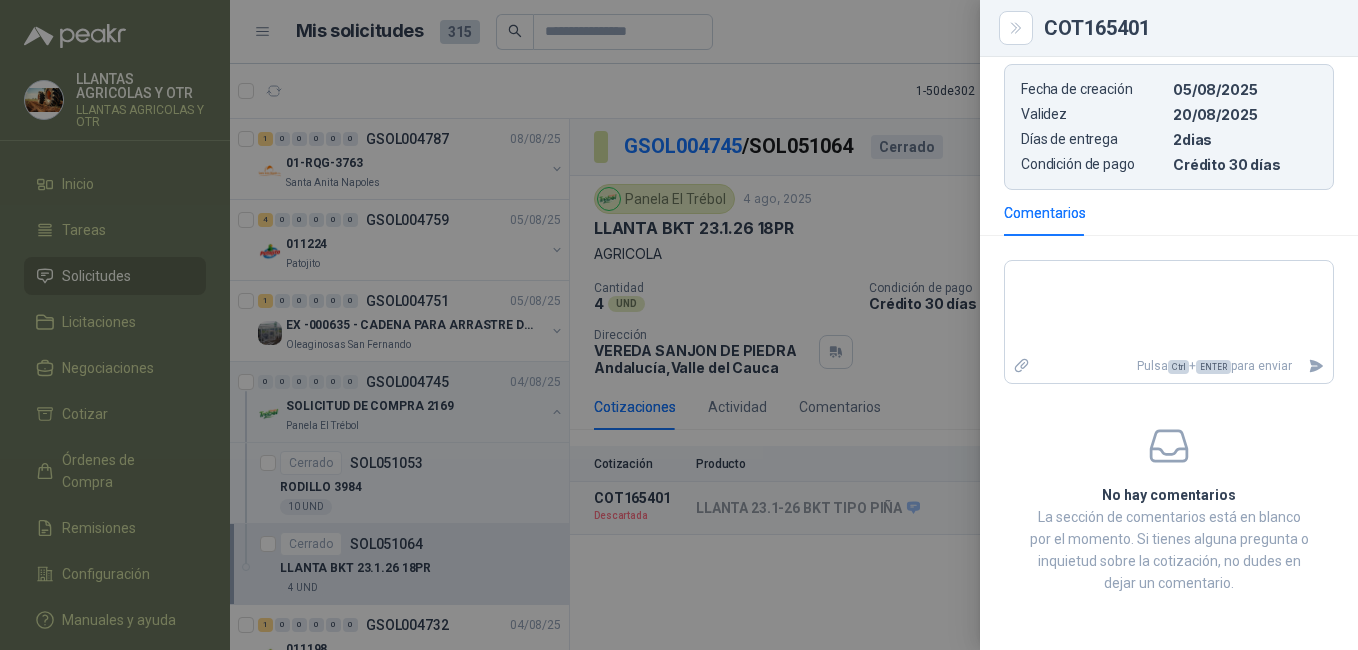 click at bounding box center [679, 325] 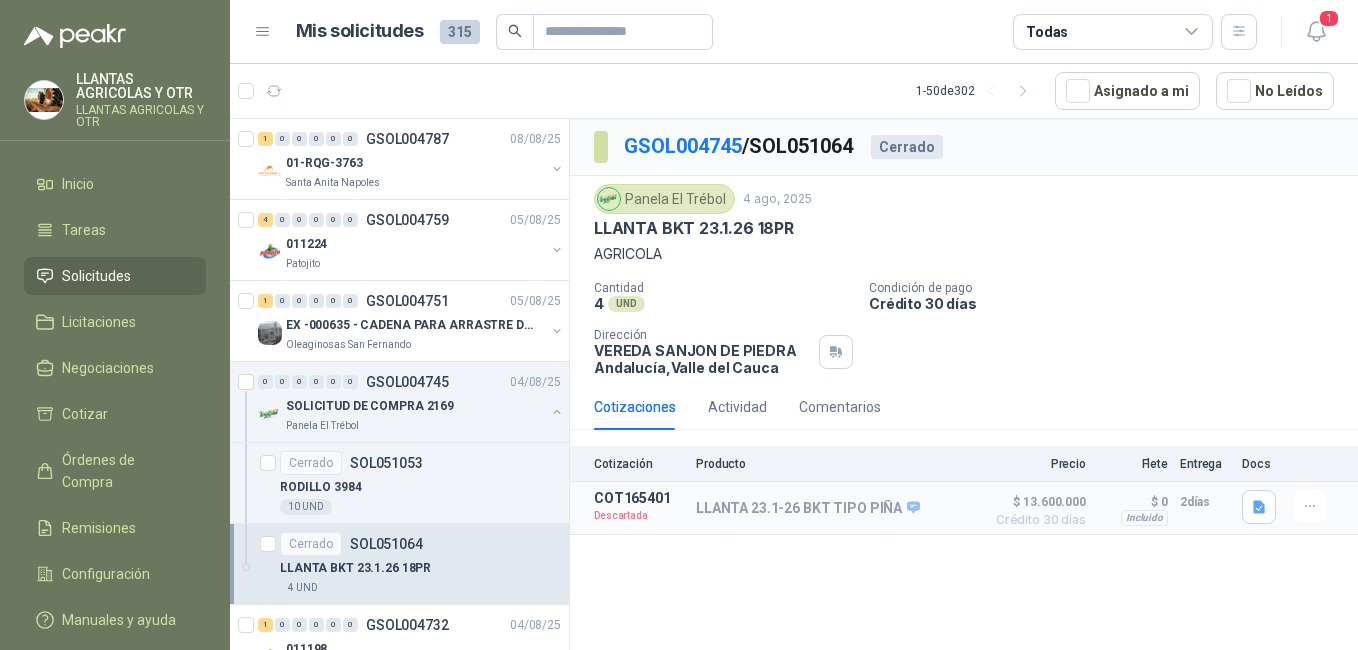 type 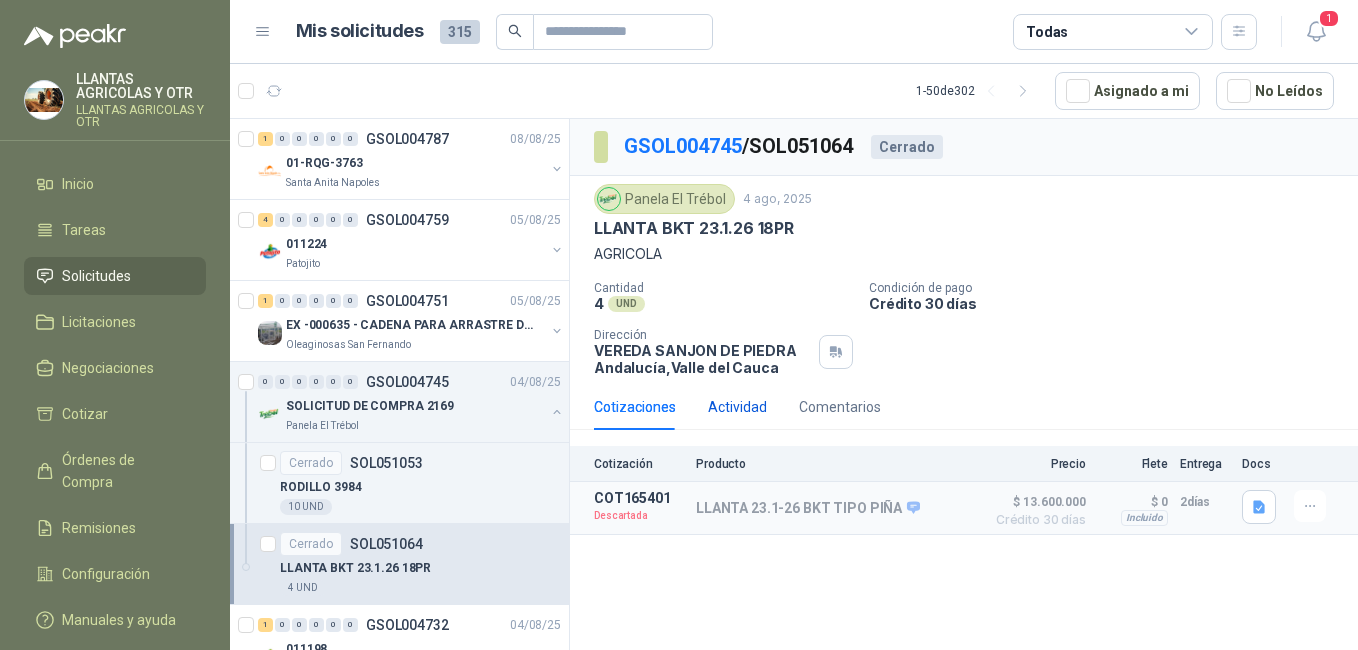 click on "Actividad" at bounding box center (737, 407) 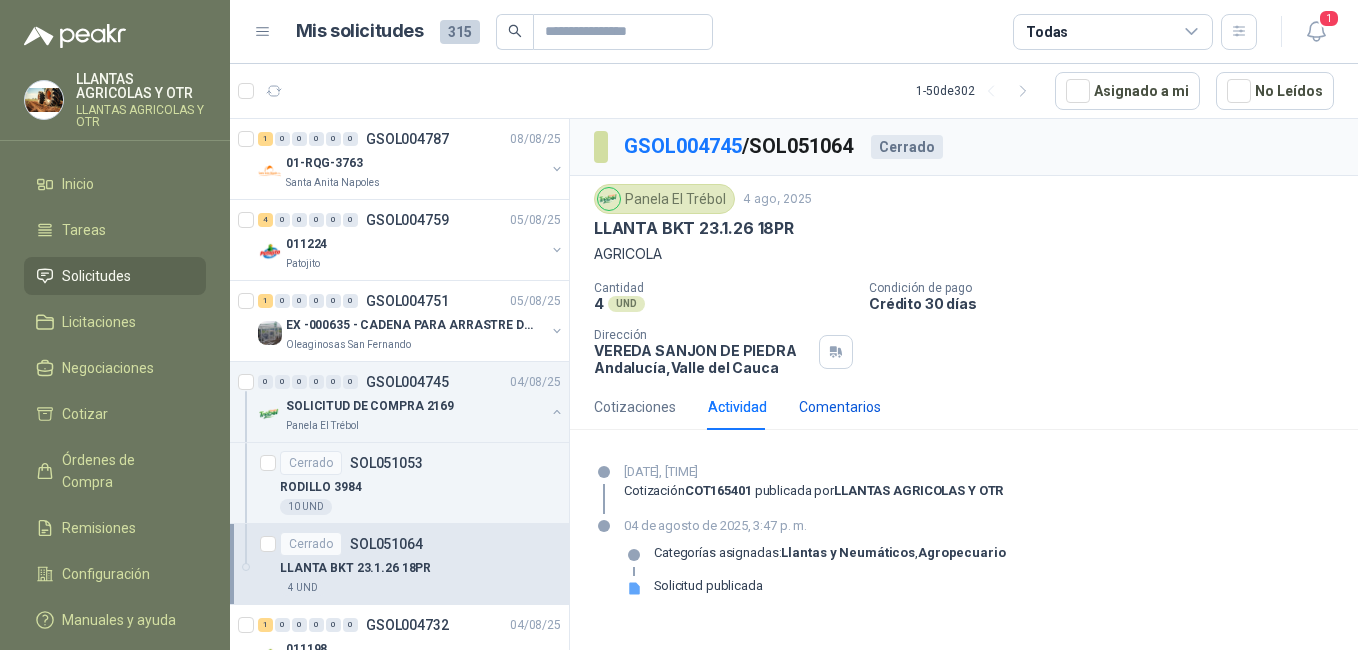 click on "Comentarios" at bounding box center (840, 407) 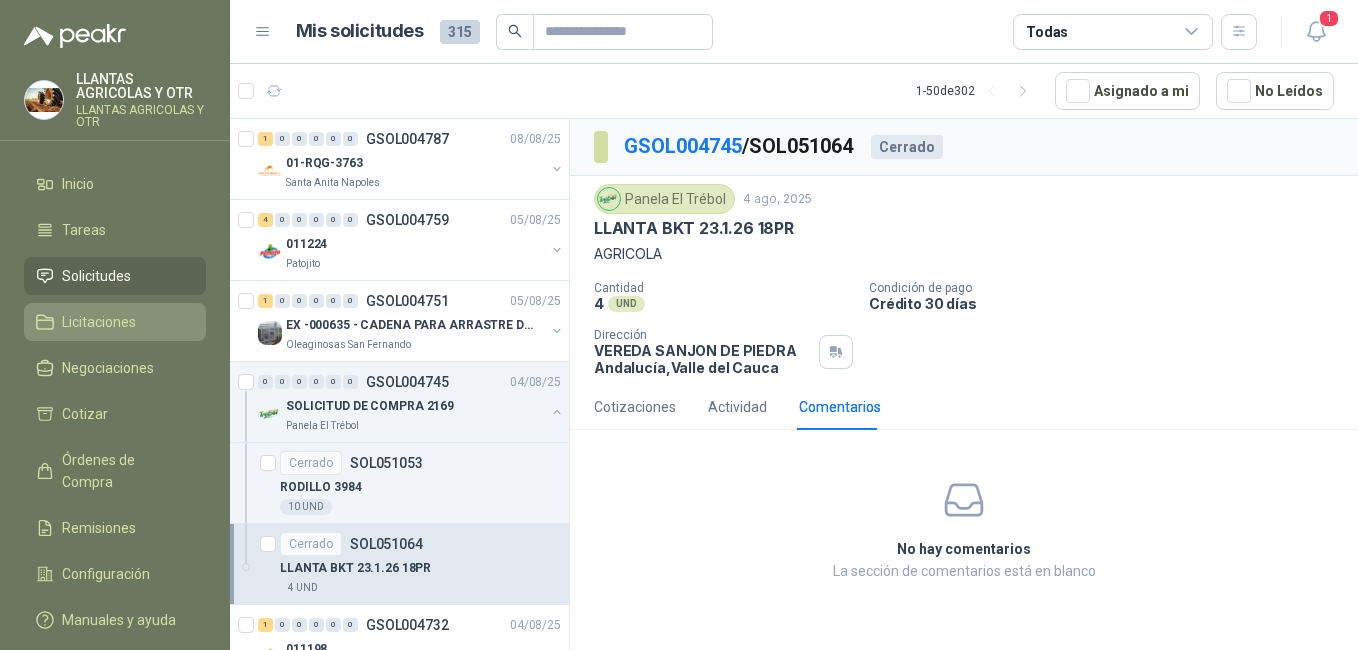 click on "Licitaciones" at bounding box center [99, 322] 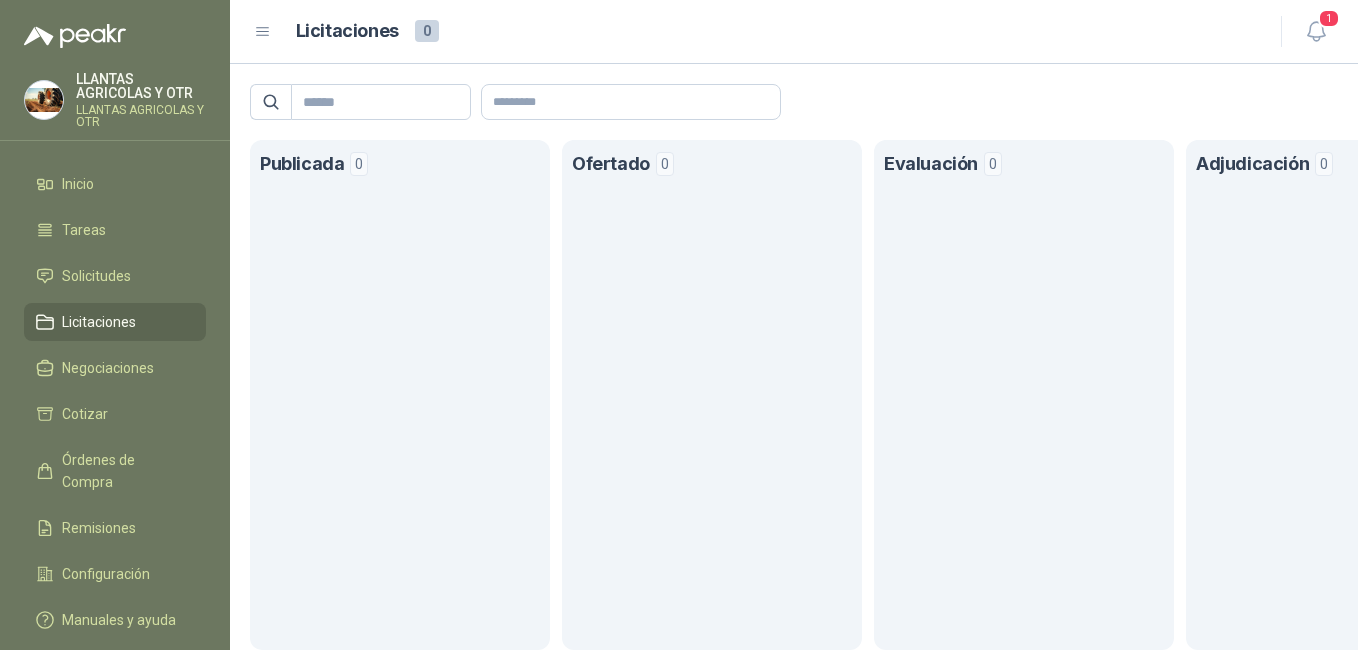 click on "Licitaciones" at bounding box center (99, 322) 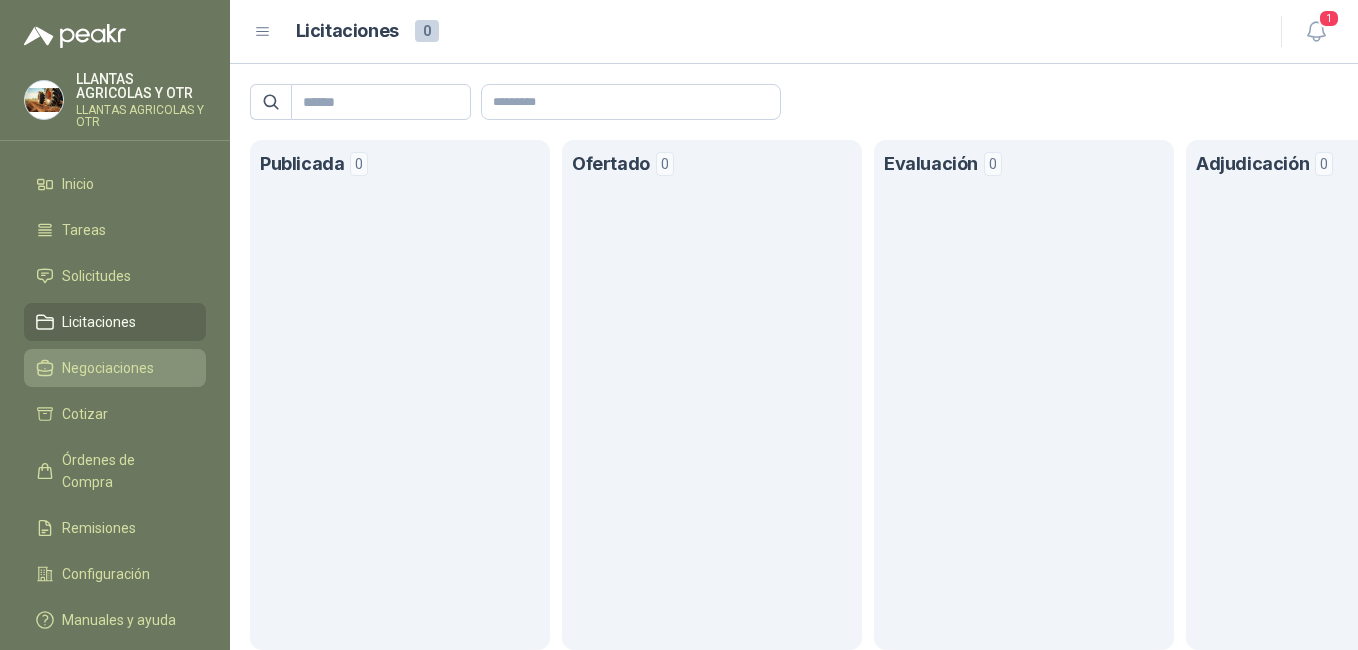 click on "Negociaciones" at bounding box center [108, 368] 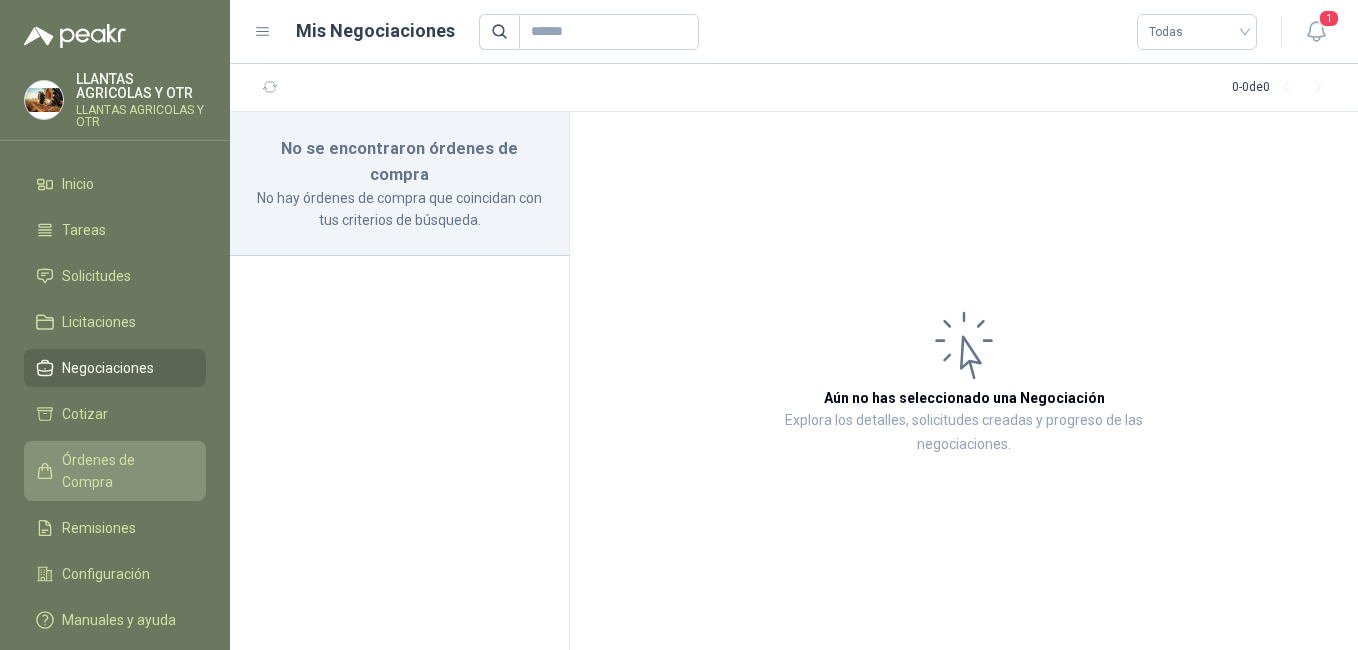 click on "Órdenes de Compra" at bounding box center [115, 471] 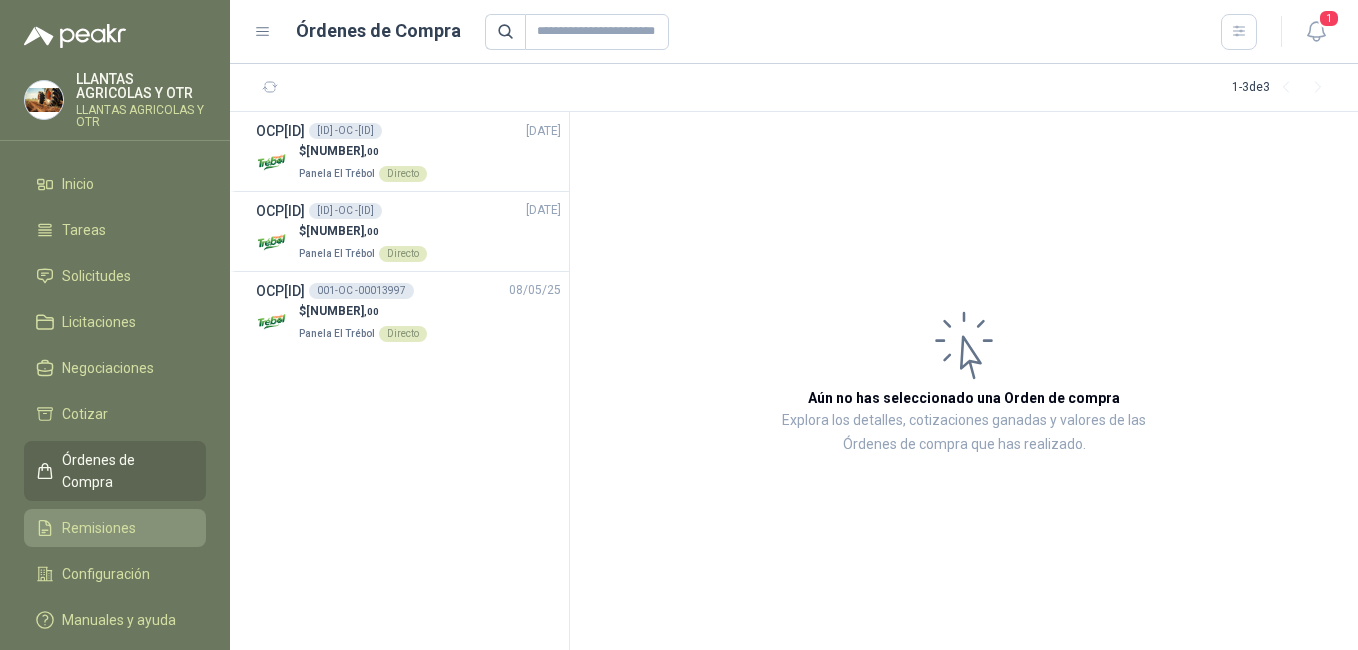 click on "Remisiones" at bounding box center (99, 528) 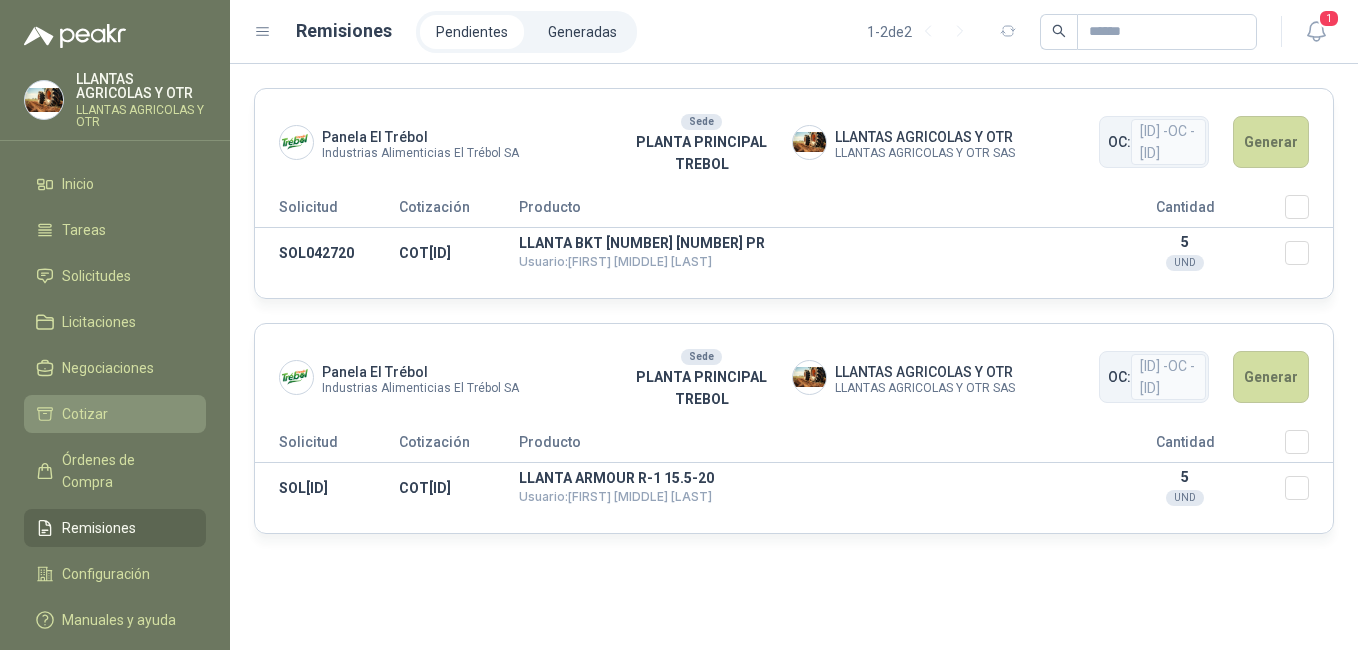 click on "Cotizar" at bounding box center (85, 414) 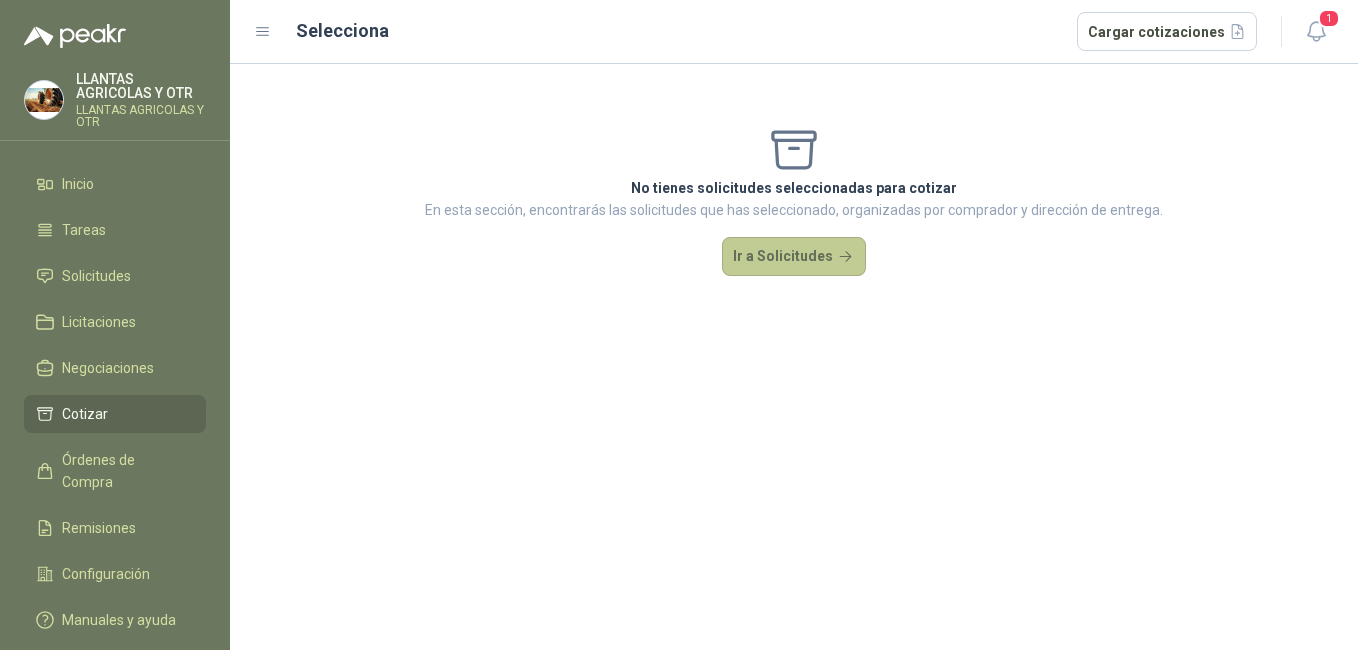 click on "Ir a Solicitudes" at bounding box center (794, 257) 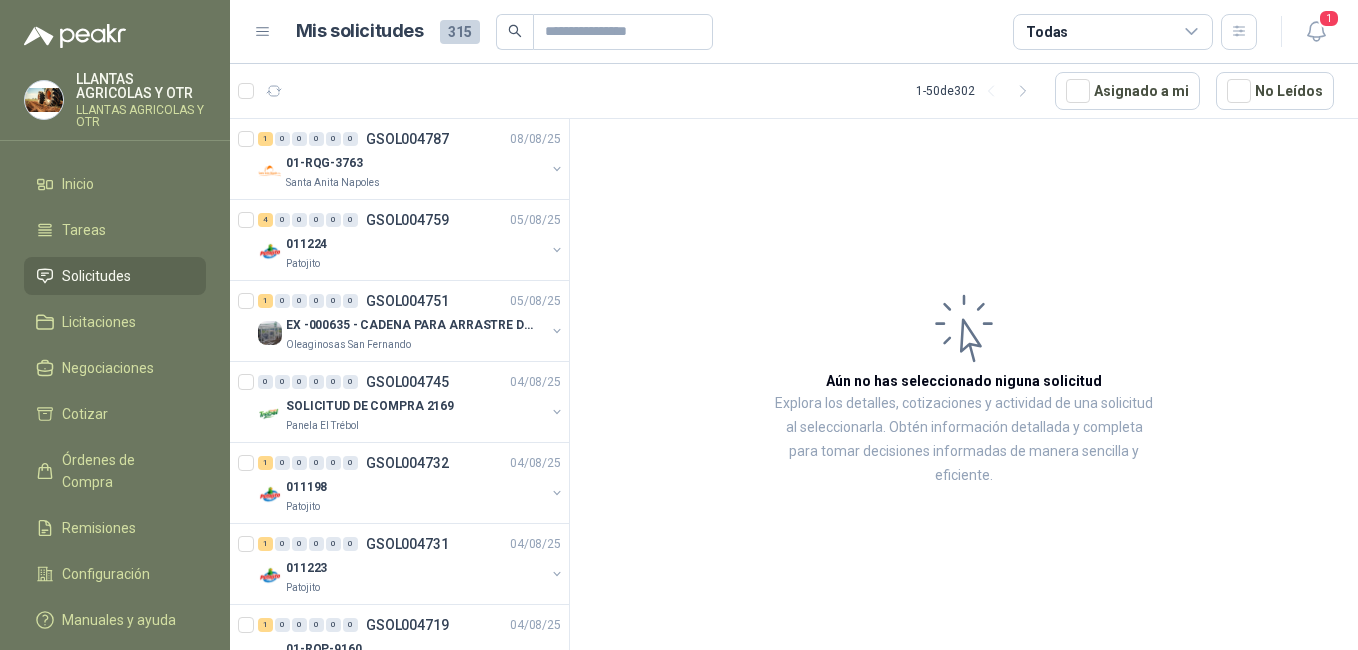 click on "LLANTAS AGRICOLAS    Y OTR LLANTAS AGRICOLAS Y OTR   Inicio   Tareas   Solicitudes   Licitaciones   Negociaciones   Cotizar   Órdenes de Compra   Remisiones   Configuración   Manuales y ayuda" at bounding box center (115, 325) 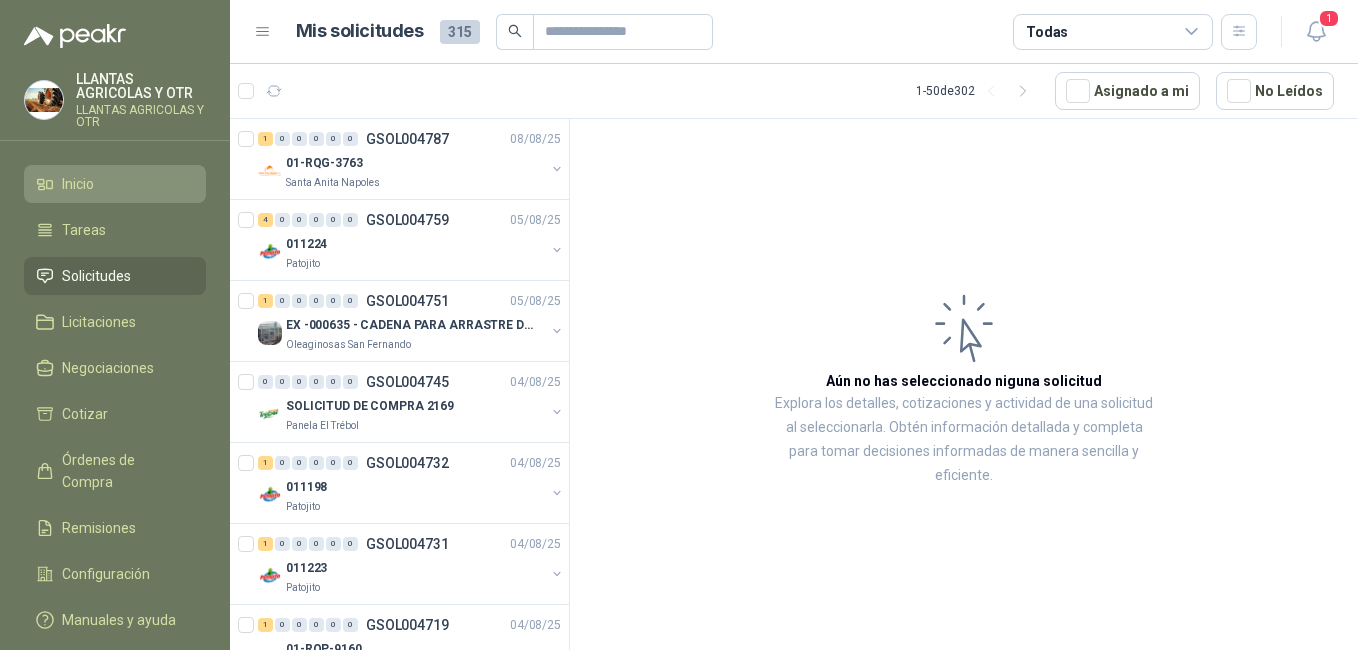 click on "Inicio" at bounding box center (115, 184) 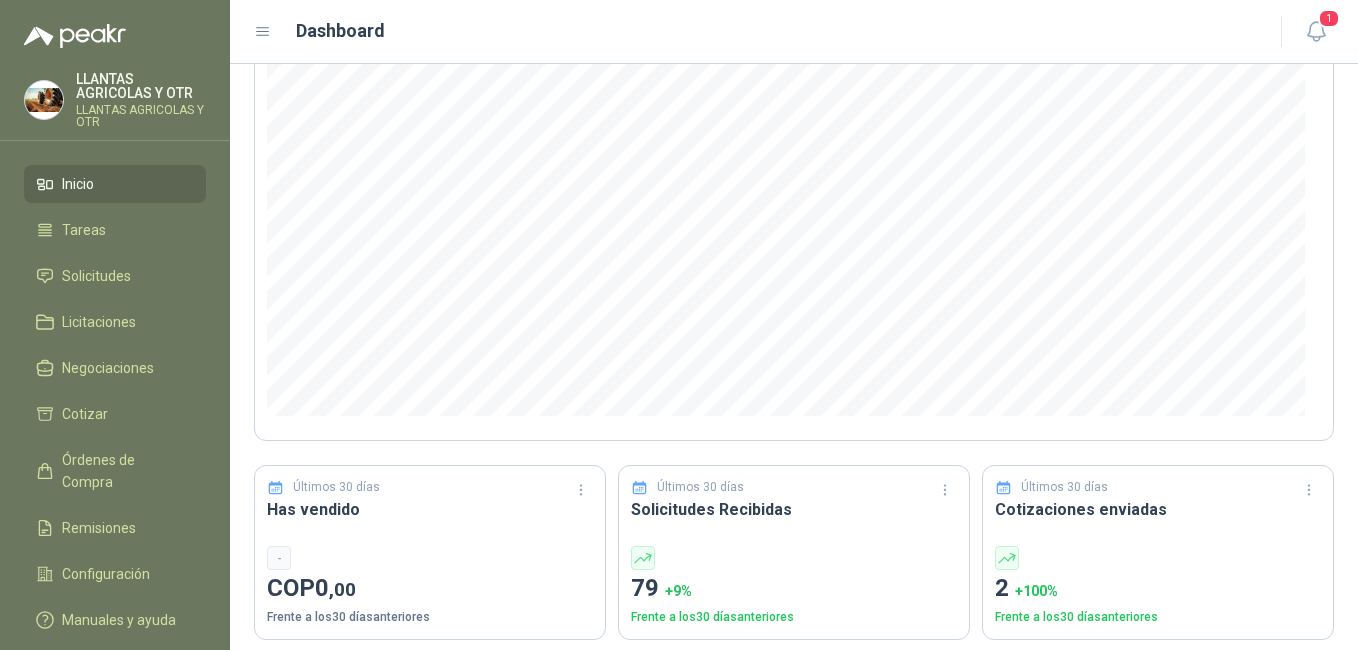 scroll, scrollTop: 193, scrollLeft: 0, axis: vertical 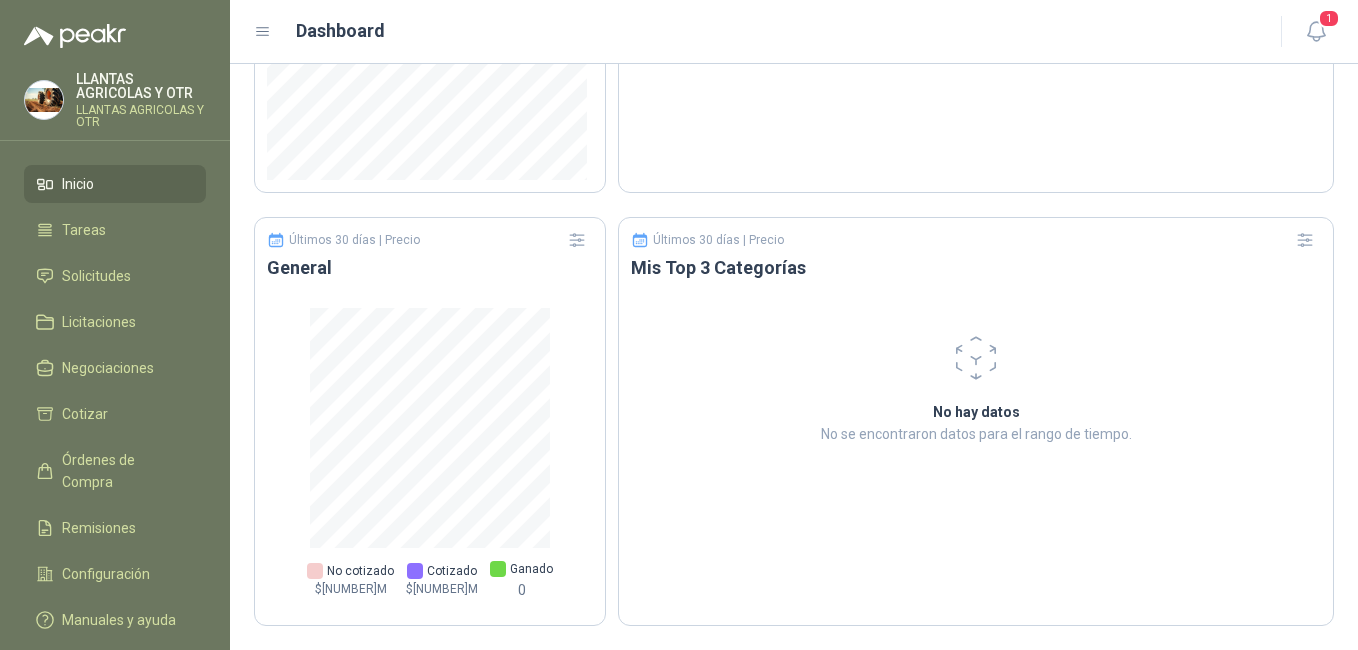 click on "General" at bounding box center (430, 268) 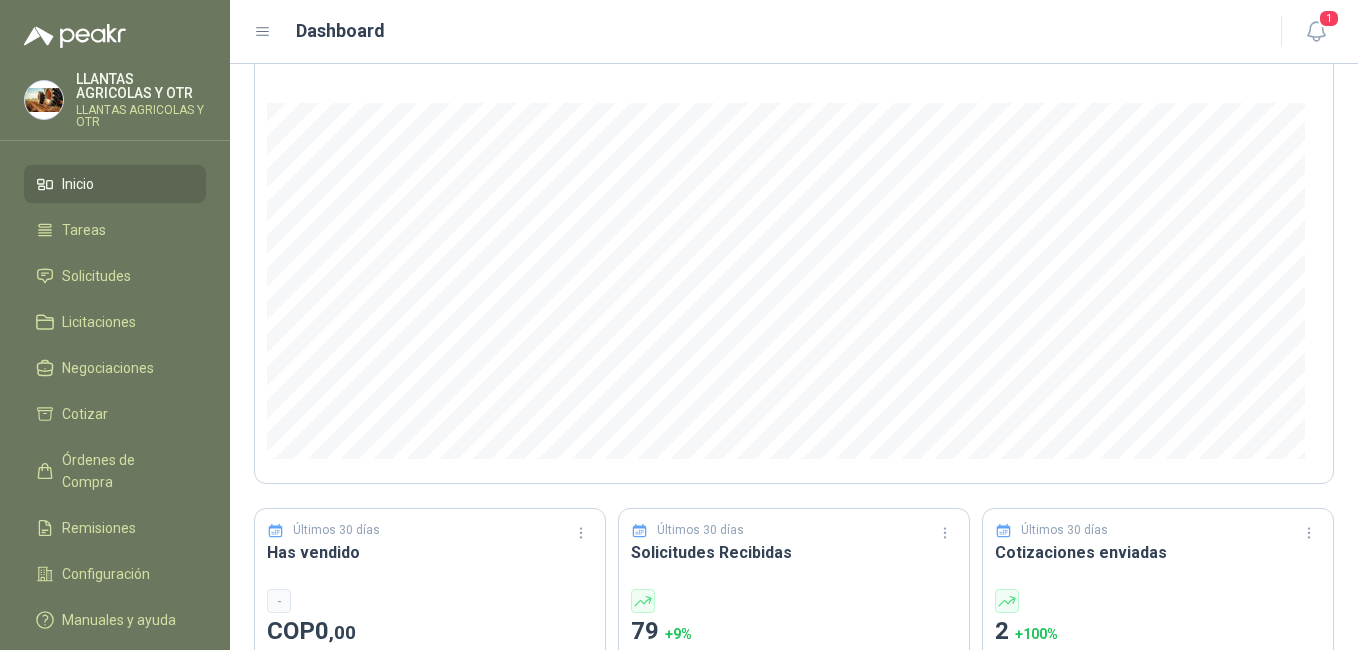 scroll, scrollTop: 63, scrollLeft: 0, axis: vertical 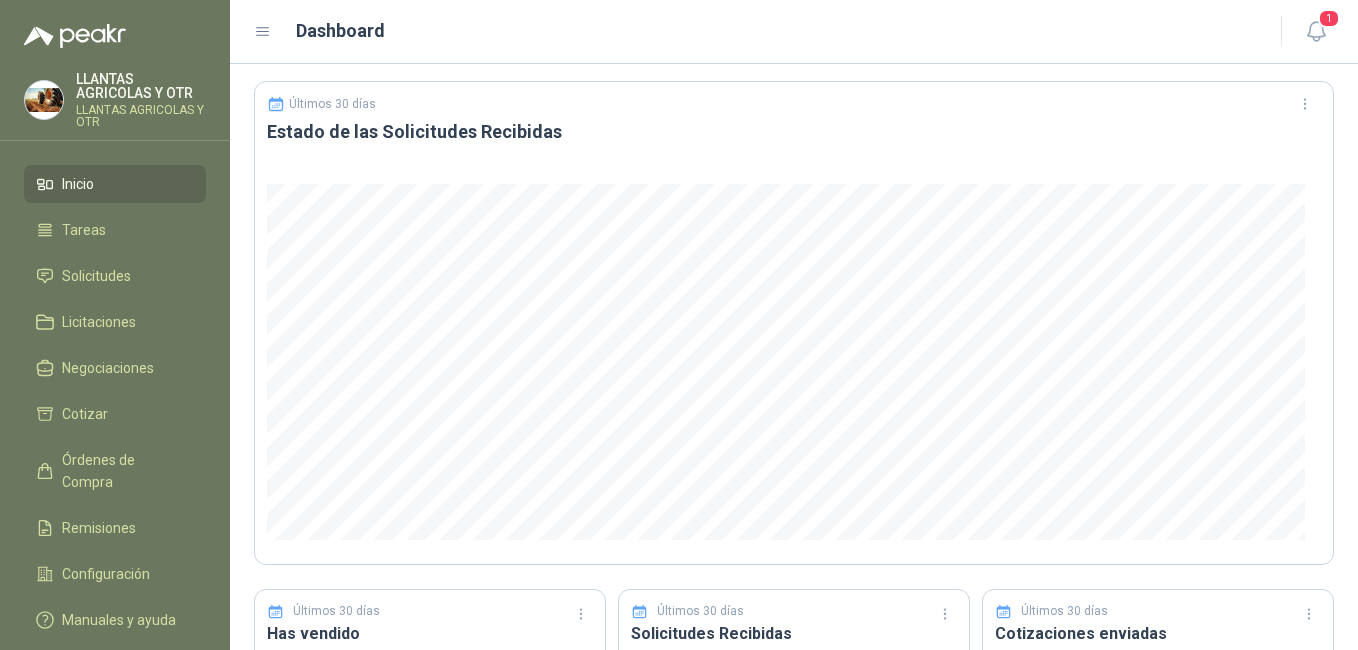click on "Dashboard 1" at bounding box center (794, 32) 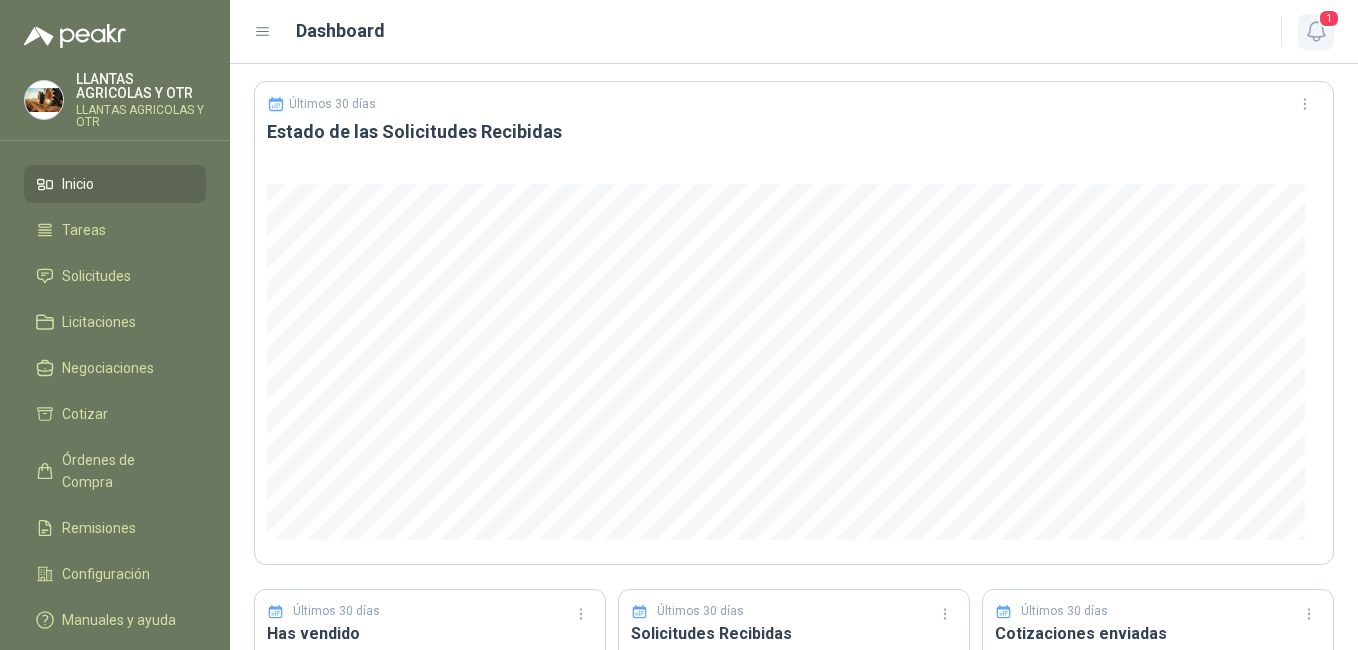 click 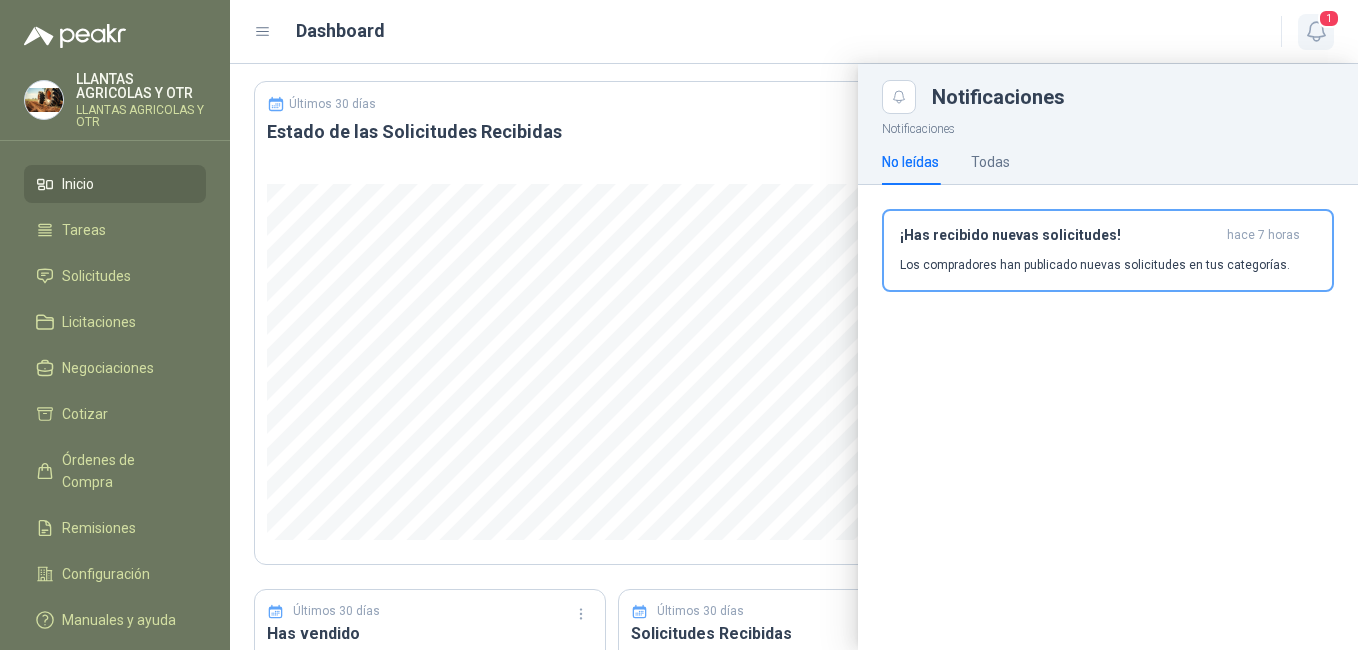 click 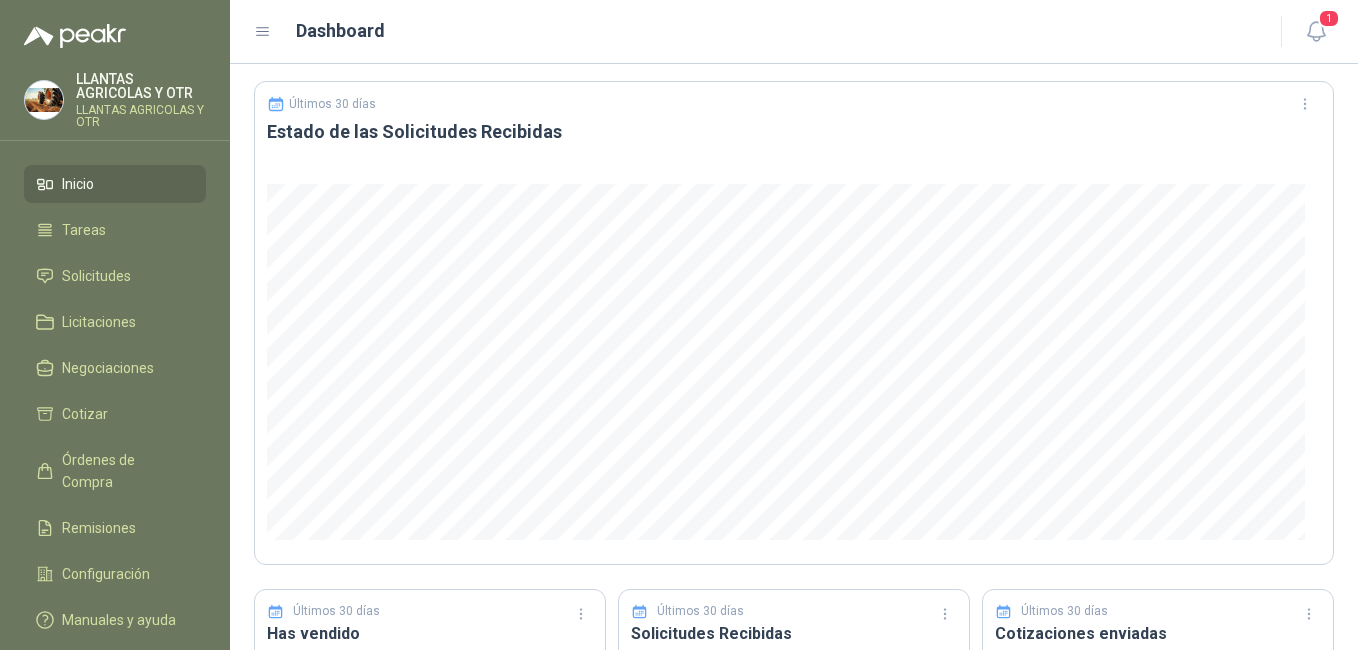 click on "Inicio" at bounding box center [115, 184] 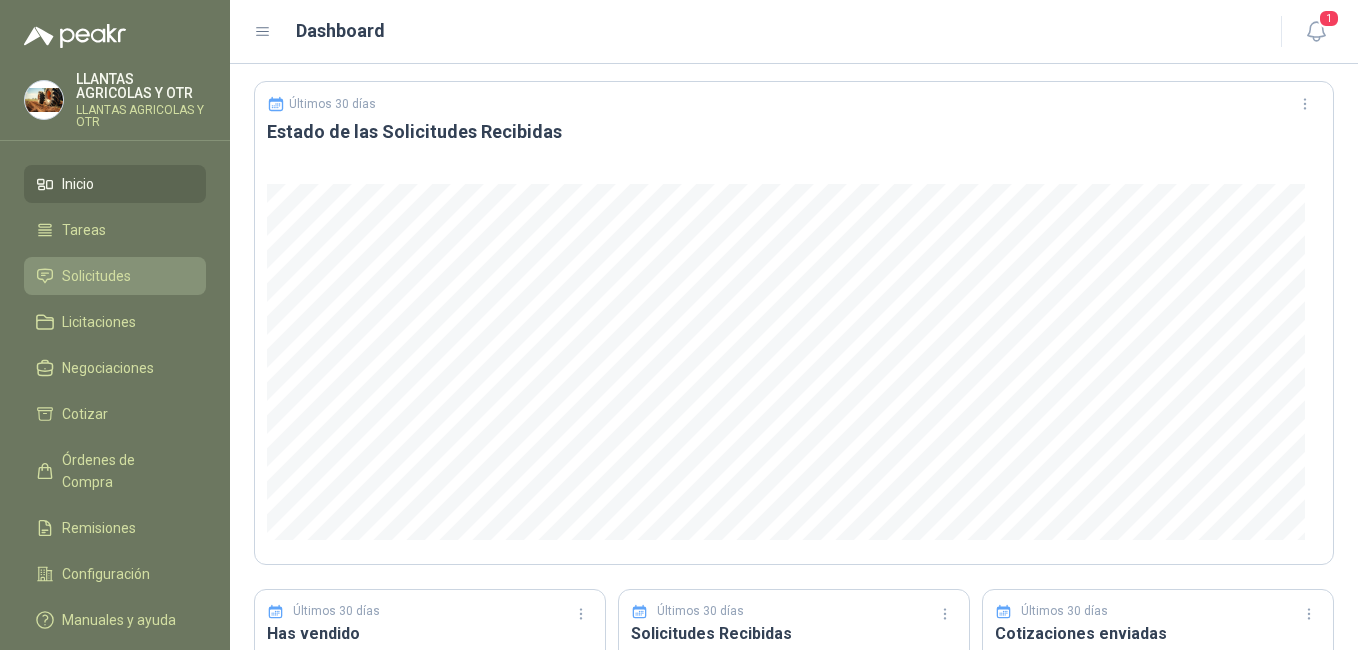 click on "Solicitudes" at bounding box center [115, 276] 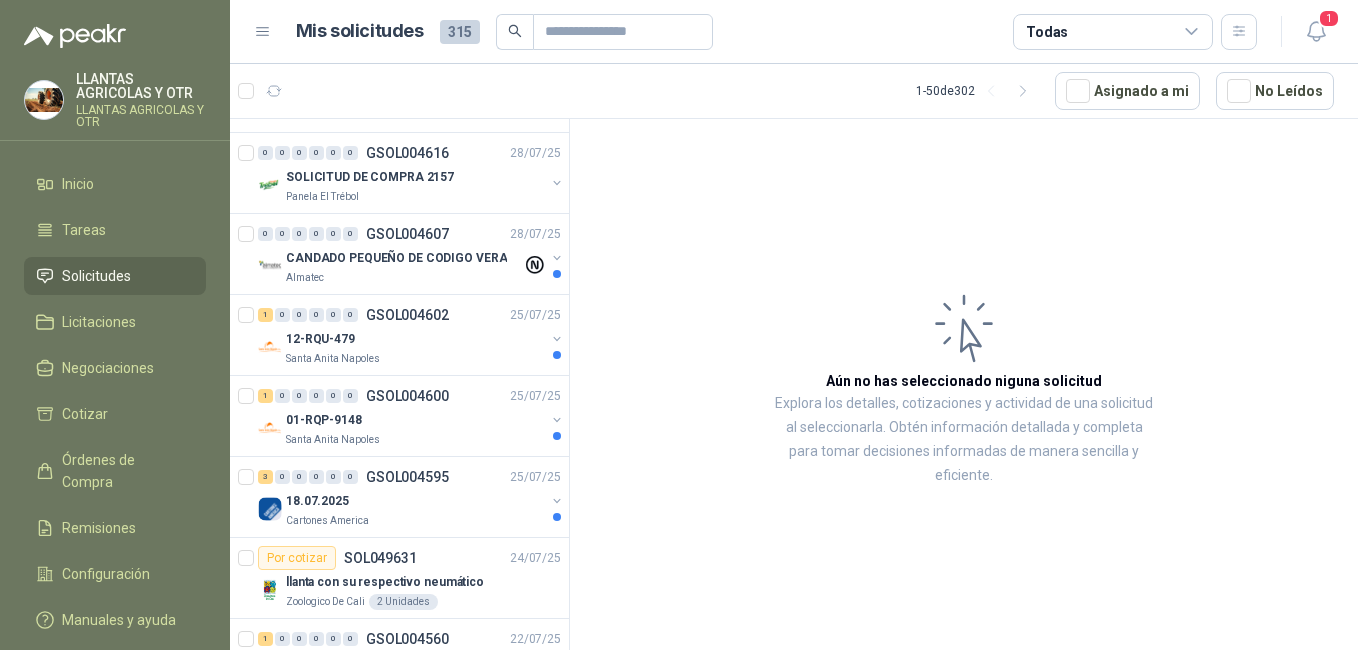 scroll, scrollTop: 878, scrollLeft: 0, axis: vertical 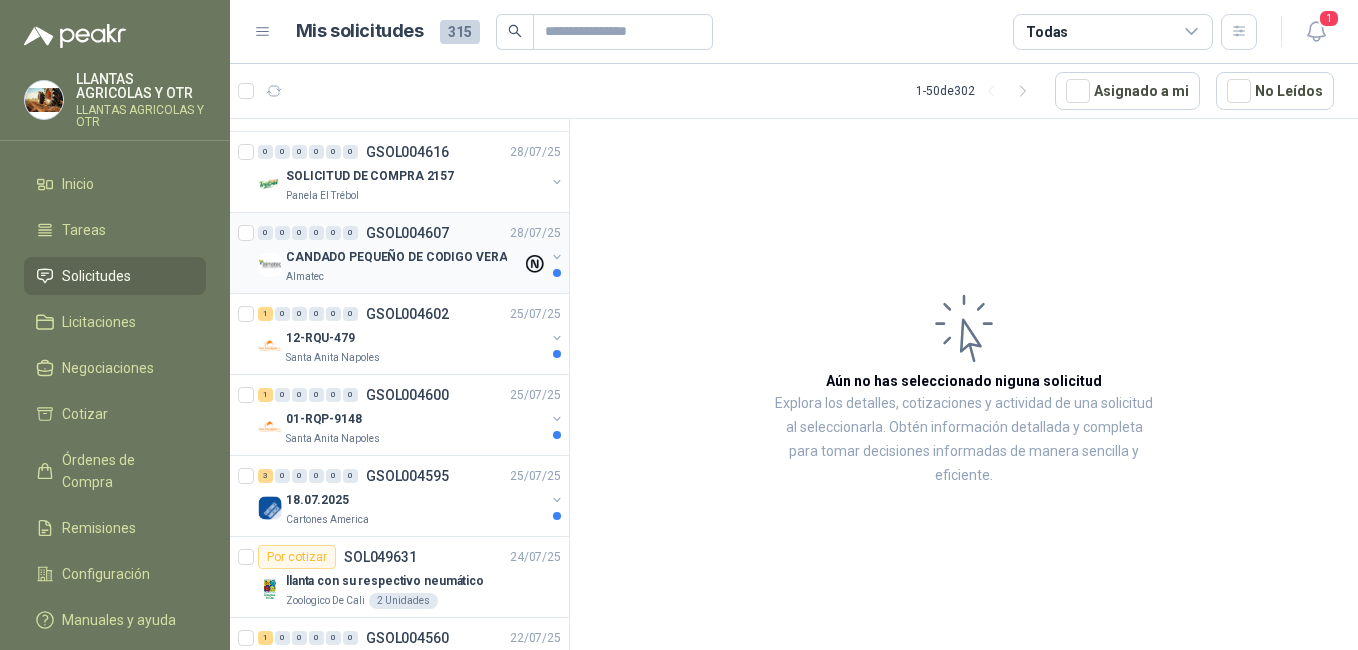 click on "Almatec" at bounding box center [404, 277] 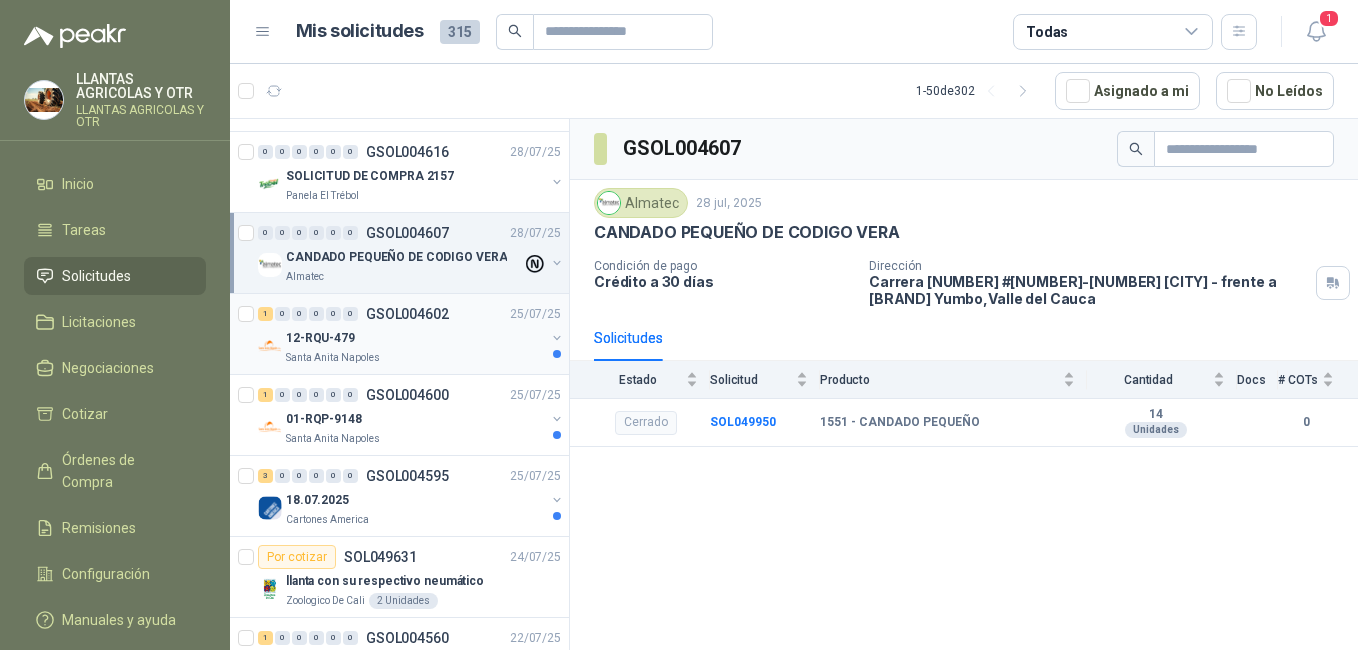 click on "12-RQU-479" at bounding box center [320, 338] 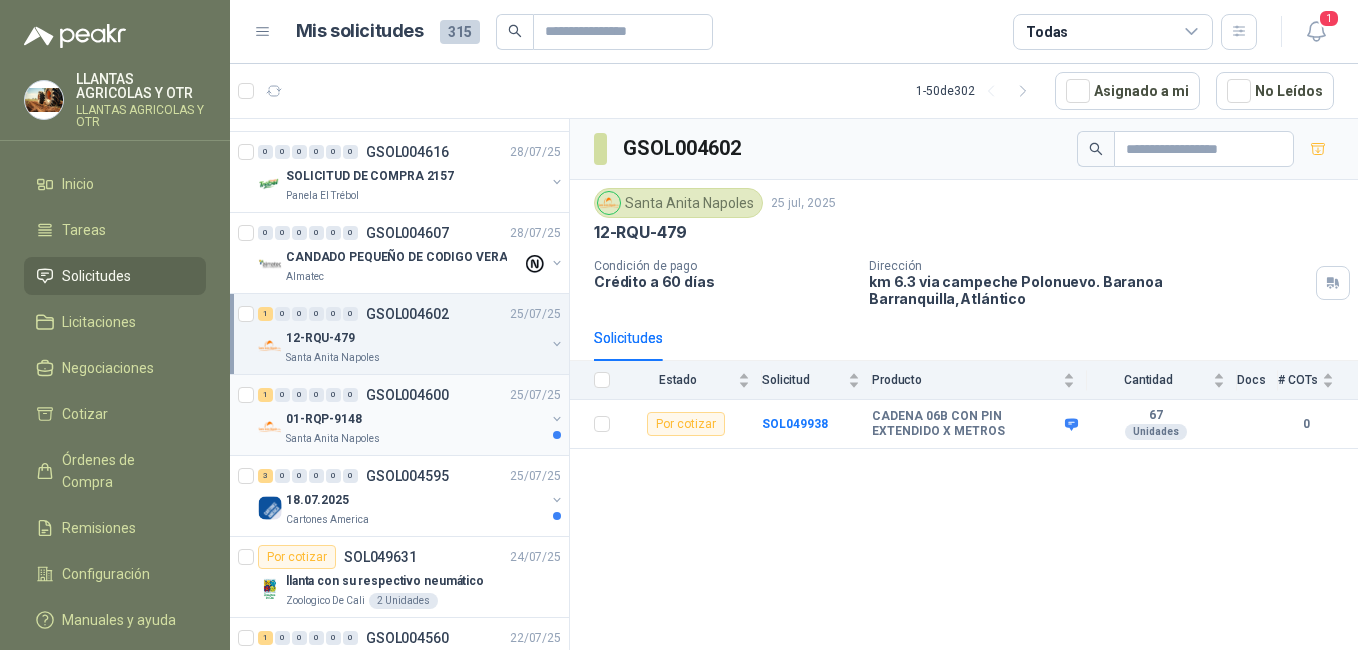 click on "01-RQP-9148" at bounding box center [324, 419] 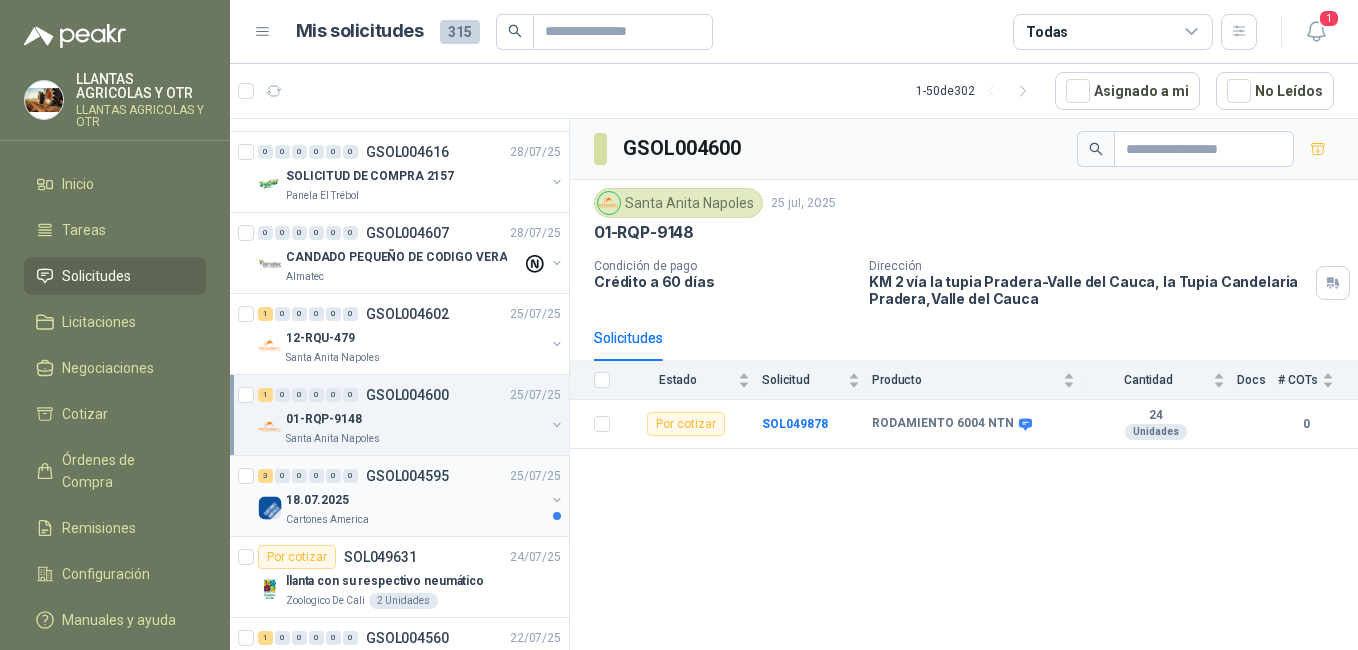 click on "18.07.2025" at bounding box center [415, 500] 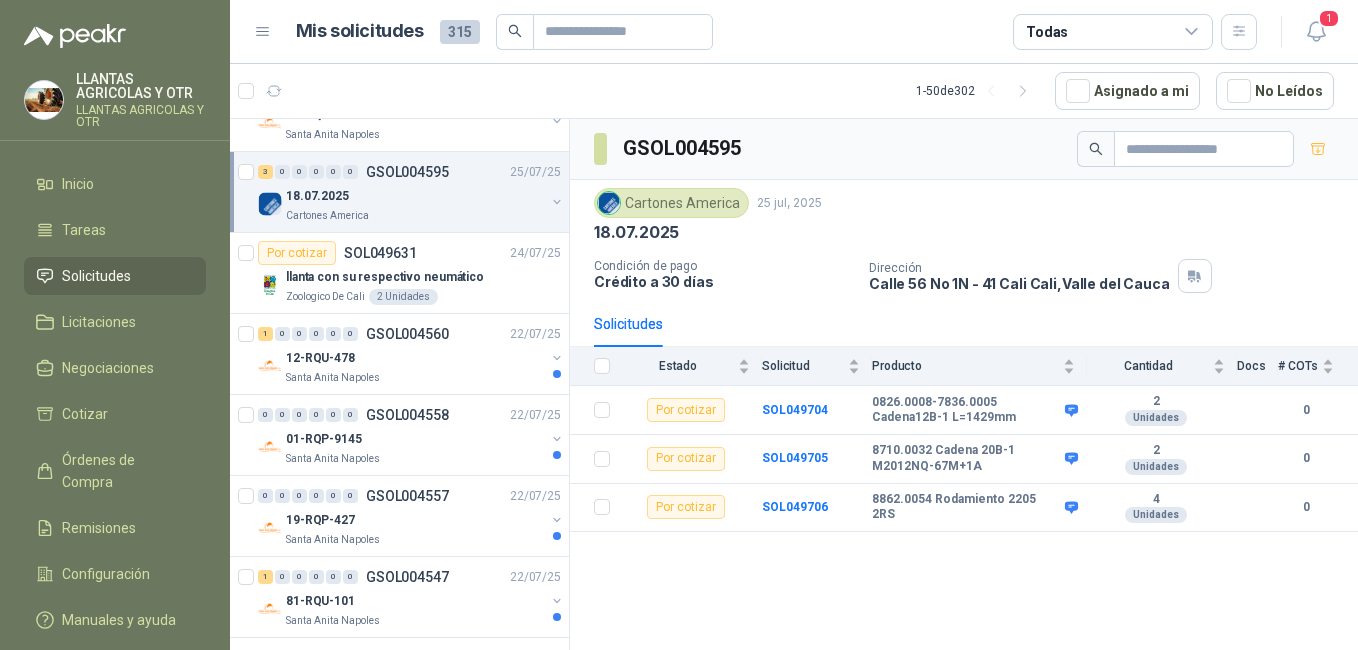scroll, scrollTop: 1188, scrollLeft: 0, axis: vertical 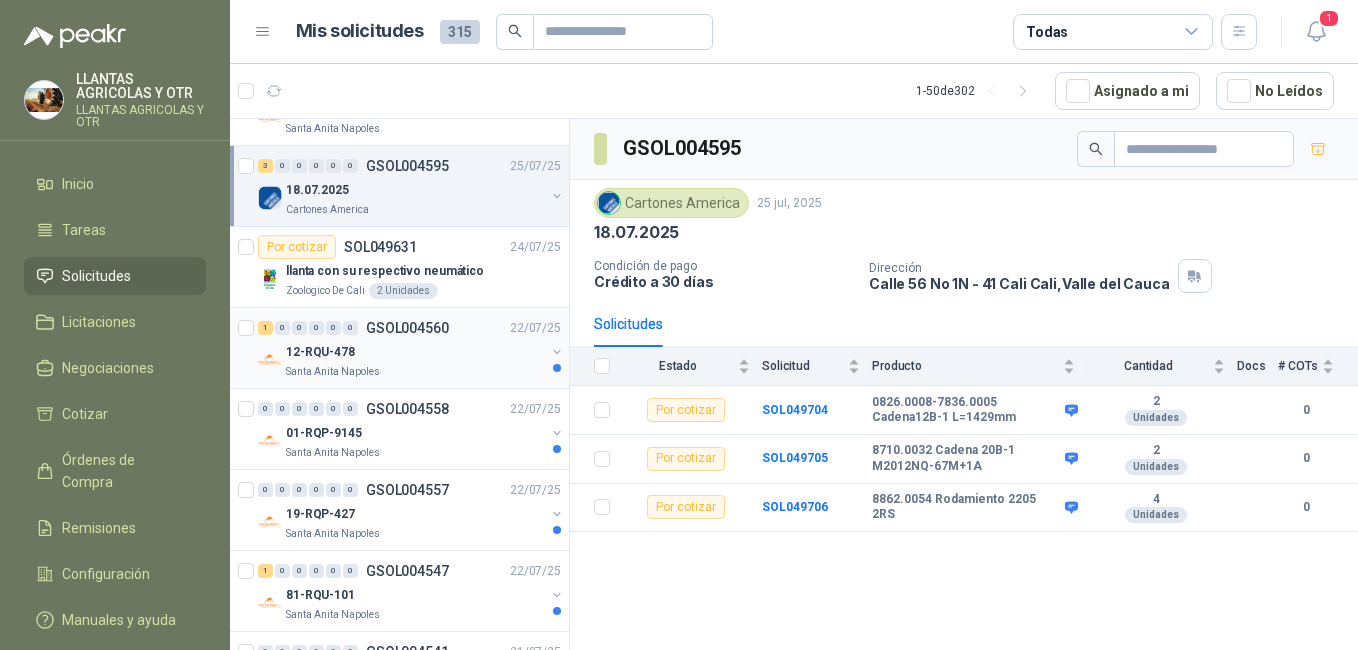 click on "22/07/25" at bounding box center (535, 328) 